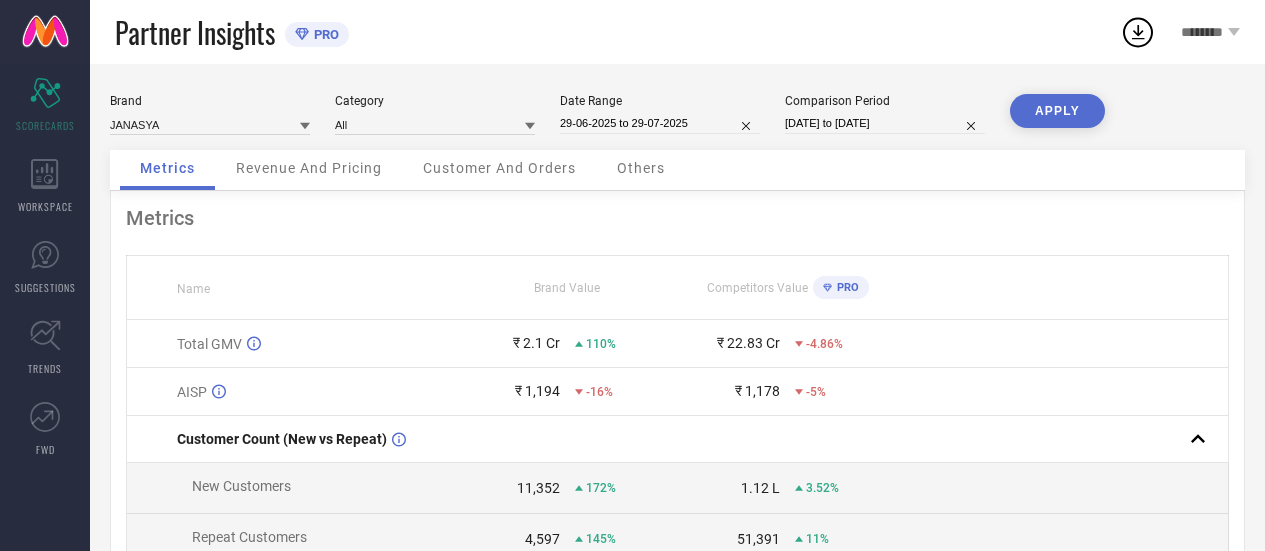 scroll, scrollTop: 0, scrollLeft: 0, axis: both 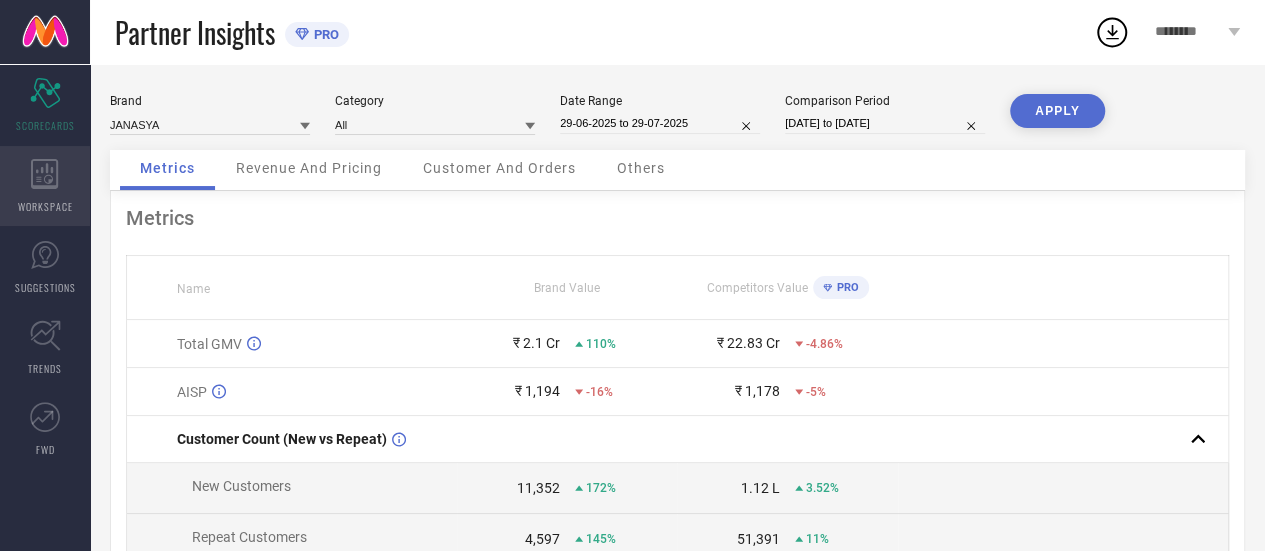 click on "WORKSPACE" at bounding box center [45, 206] 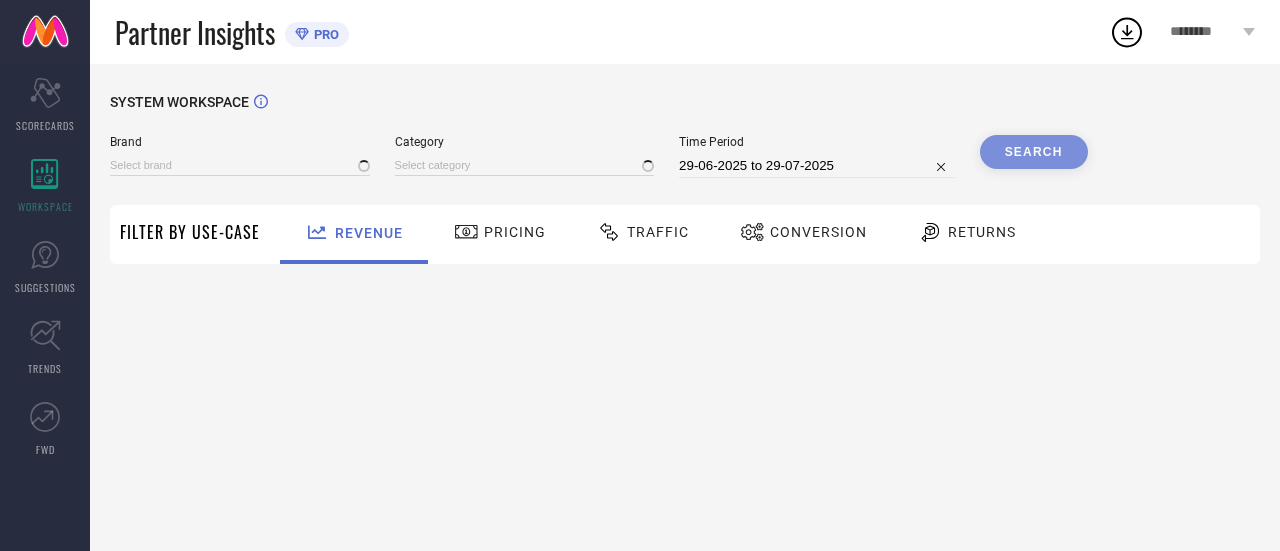 type on "JANASYA" 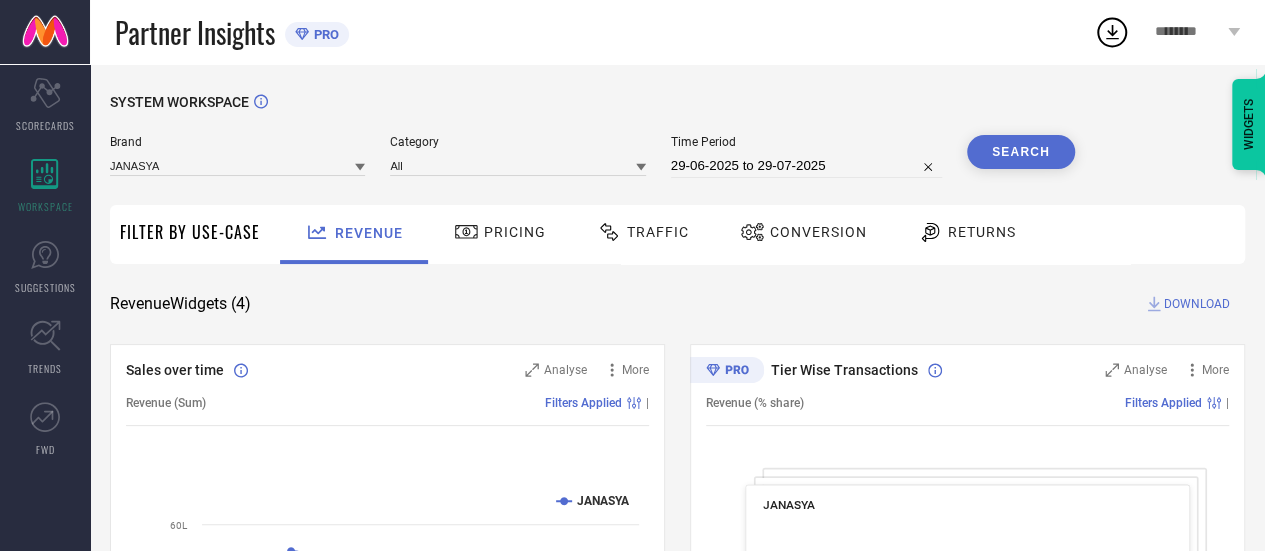 click on "Traffic" at bounding box center (658, 232) 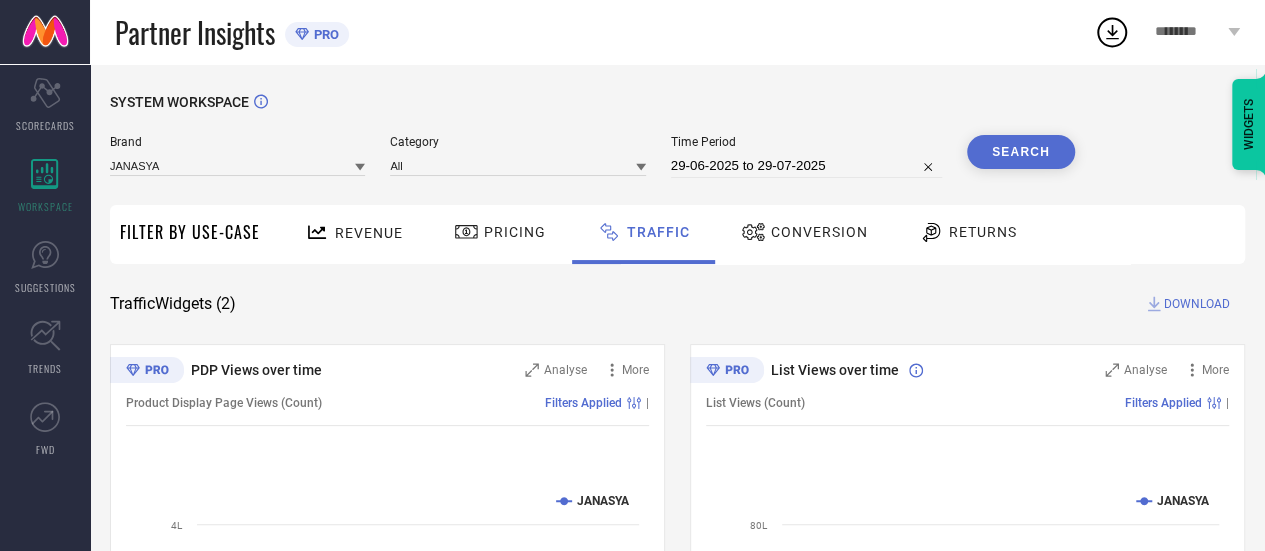 click on "Time Period [DATE] to [DATE]" at bounding box center (806, 156) 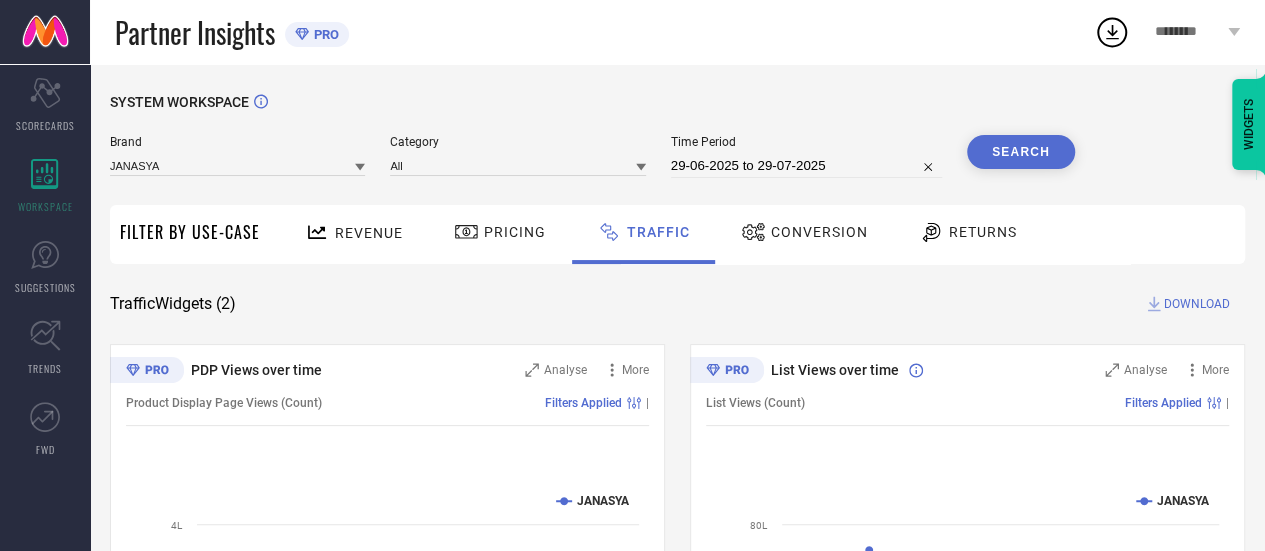 click on "29-06-2025 to 29-07-2025" at bounding box center (806, 166) 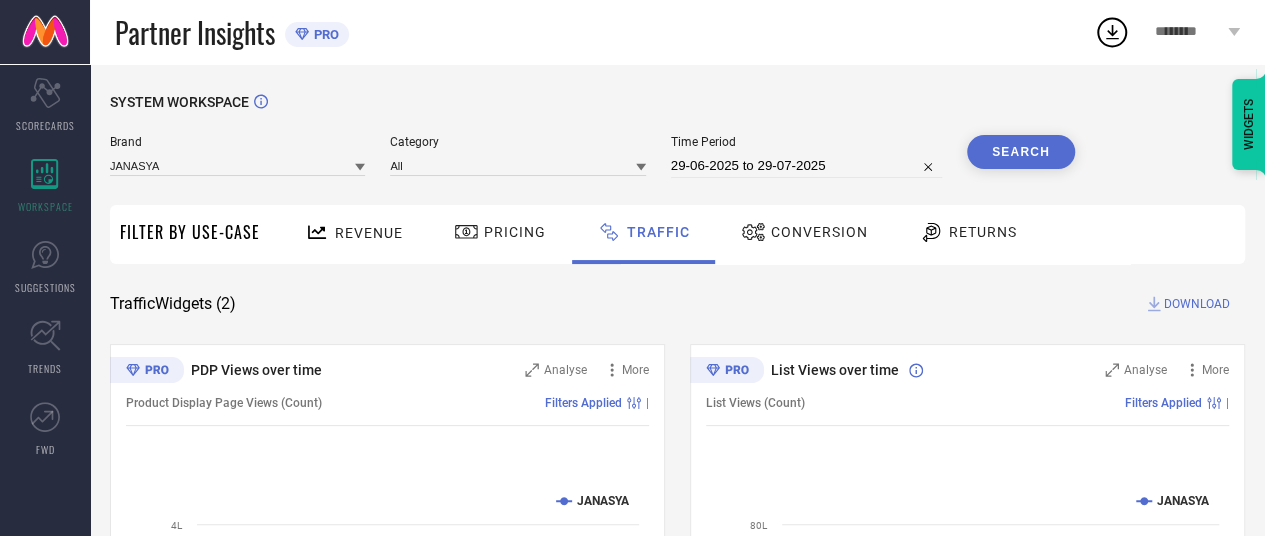 select on "5" 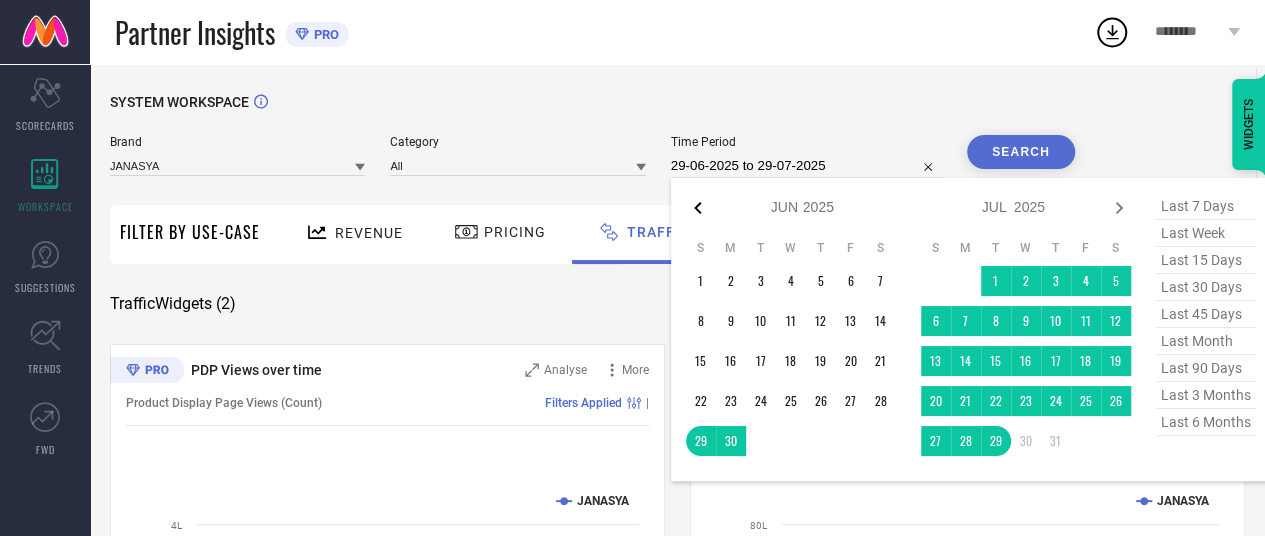 click 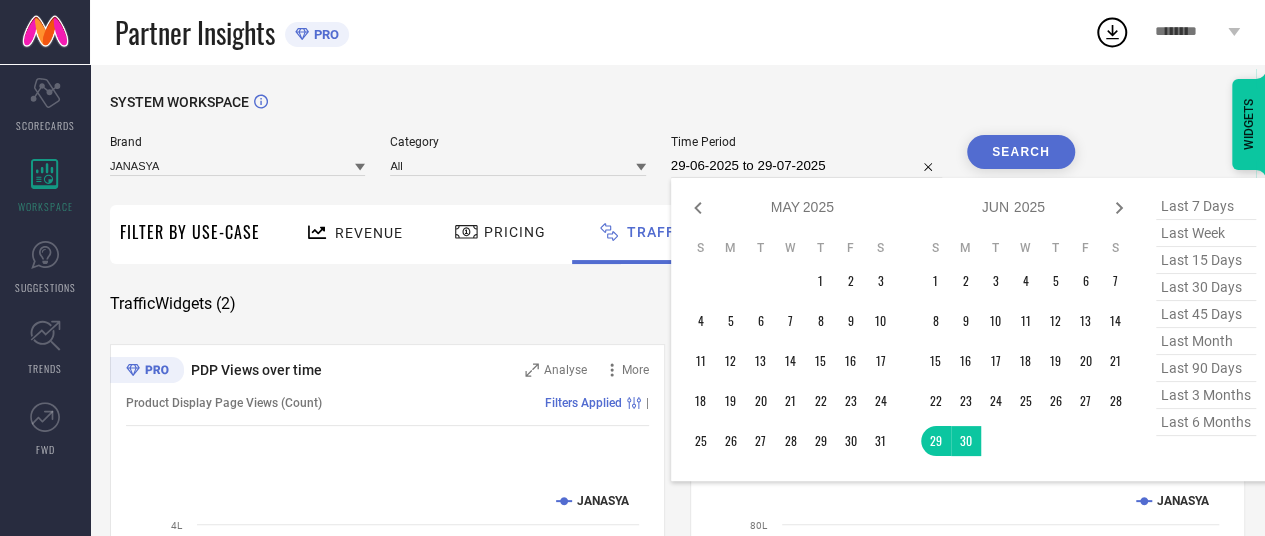 click 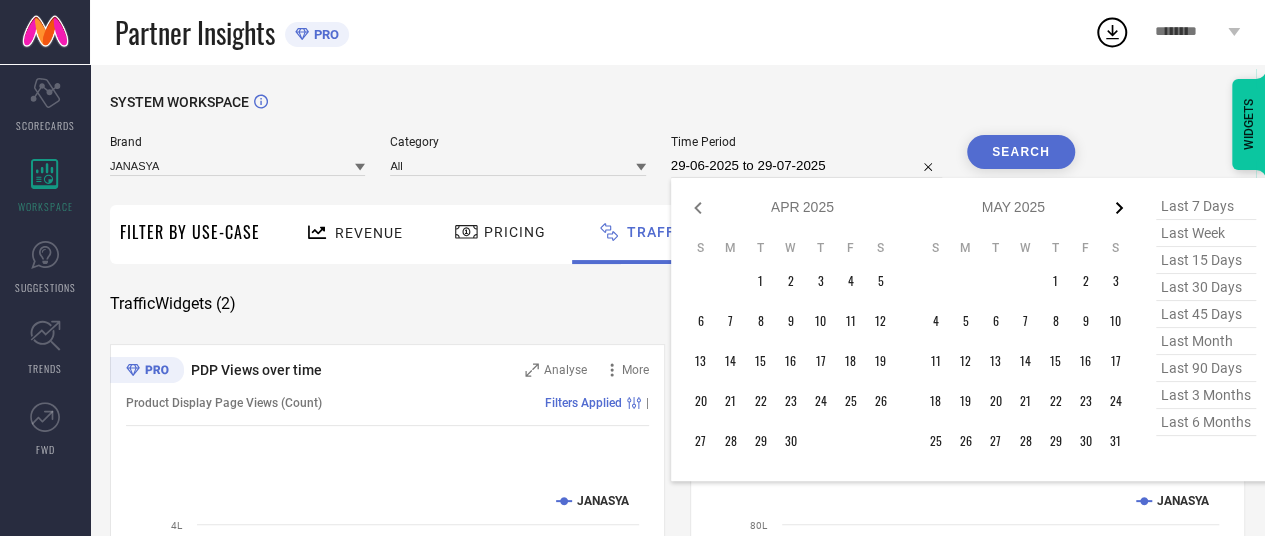 click 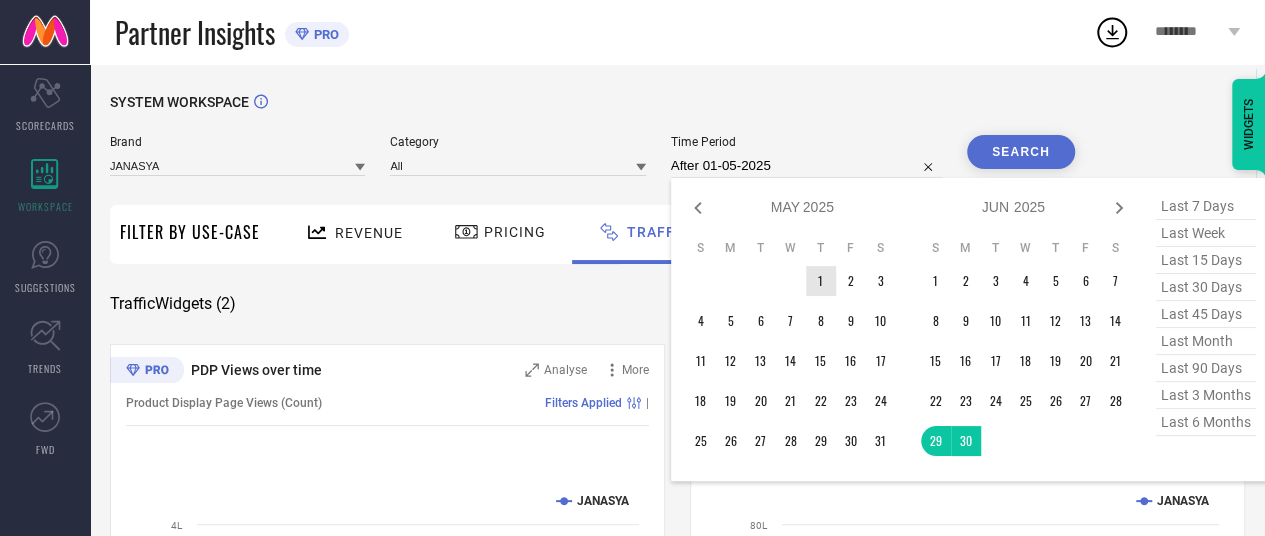 click on "1" at bounding box center (821, 281) 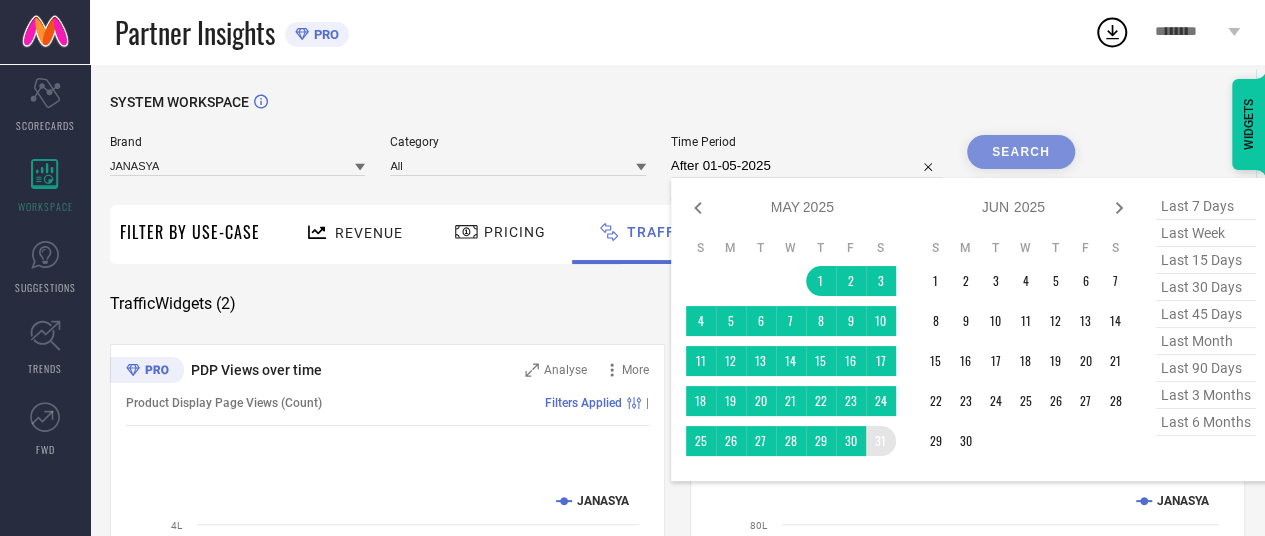 type on "[DATE] to [DATE]" 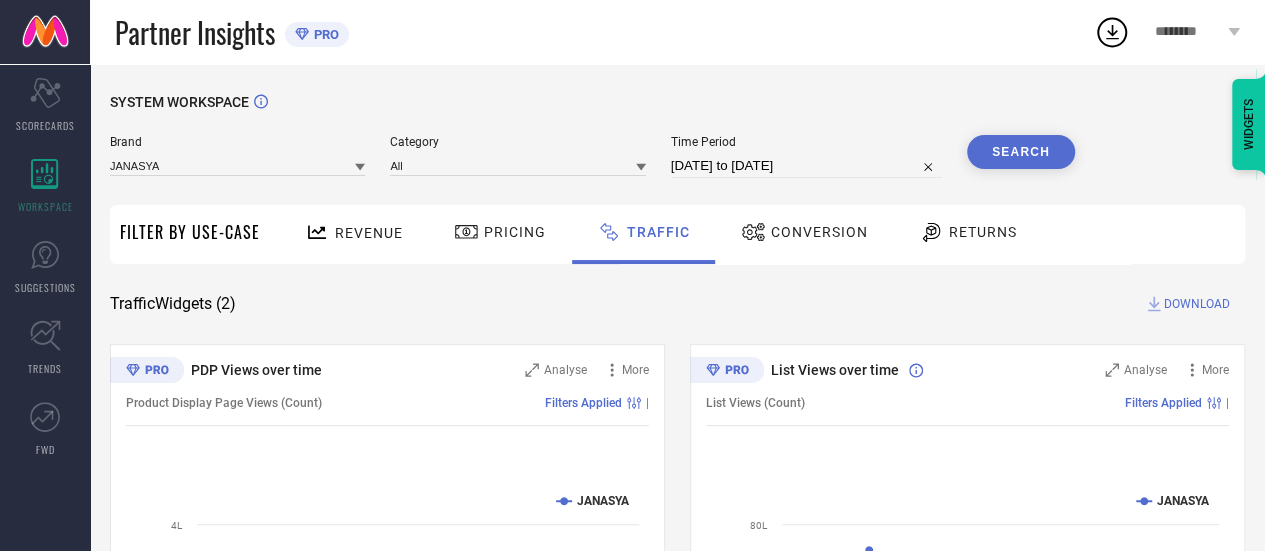 click on "Search" at bounding box center [1021, 152] 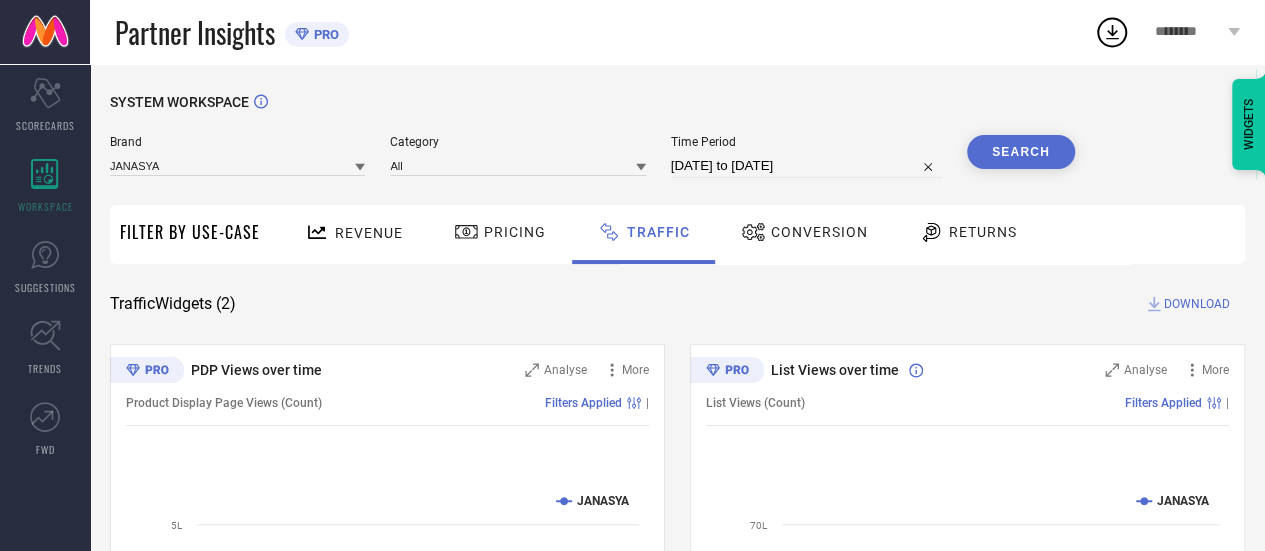 type 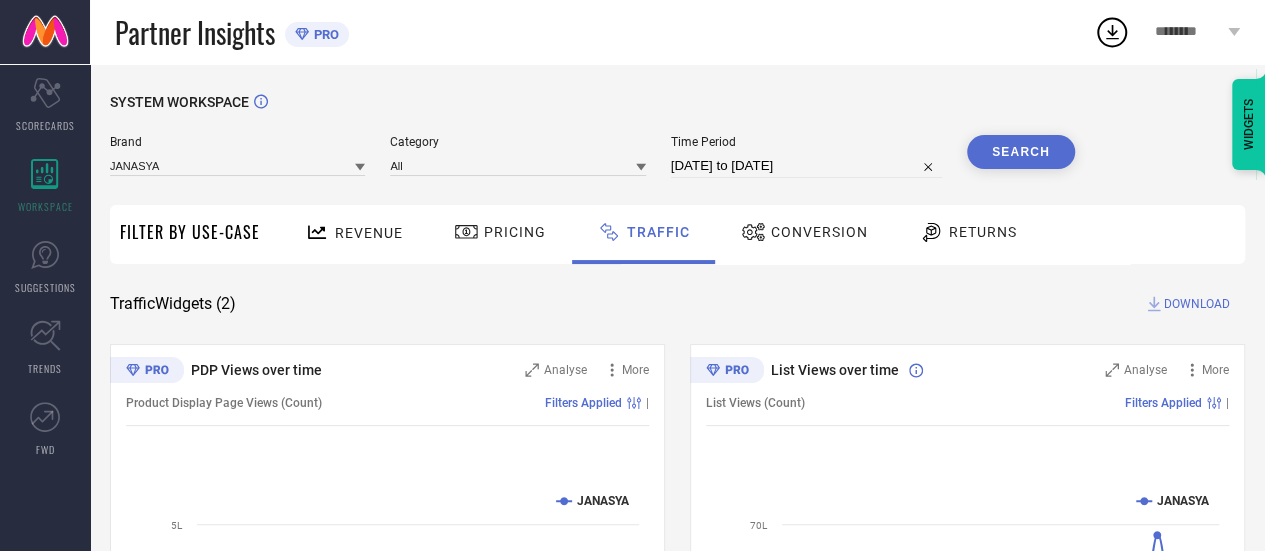 click on "Search" at bounding box center [1021, 152] 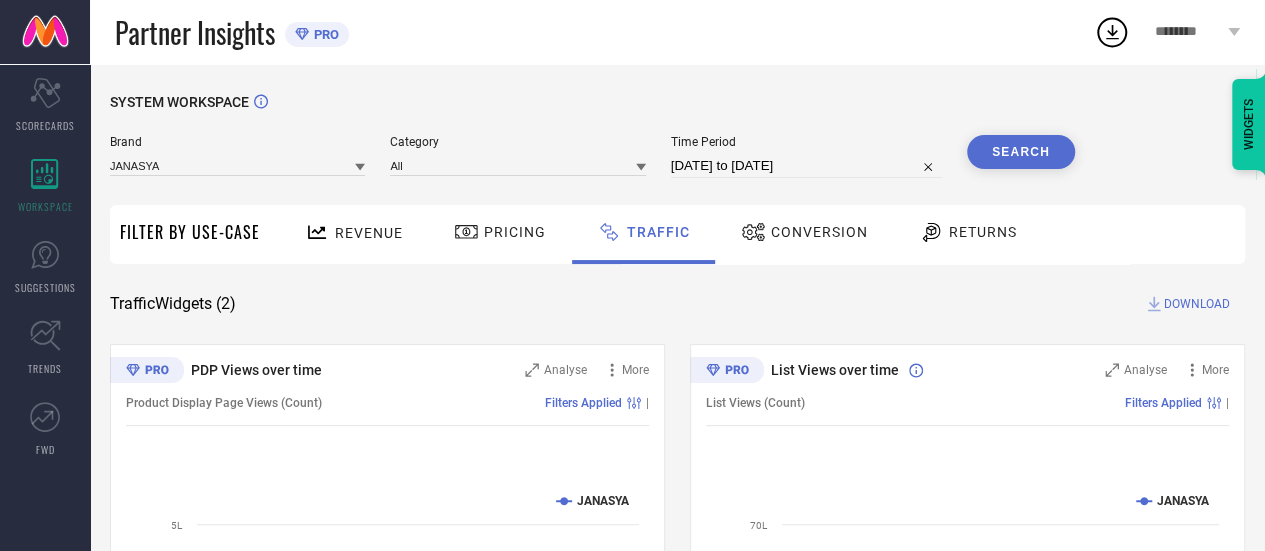 drag, startPoint x: 1214, startPoint y: 291, endPoint x: 1217, endPoint y: 315, distance: 24.186773 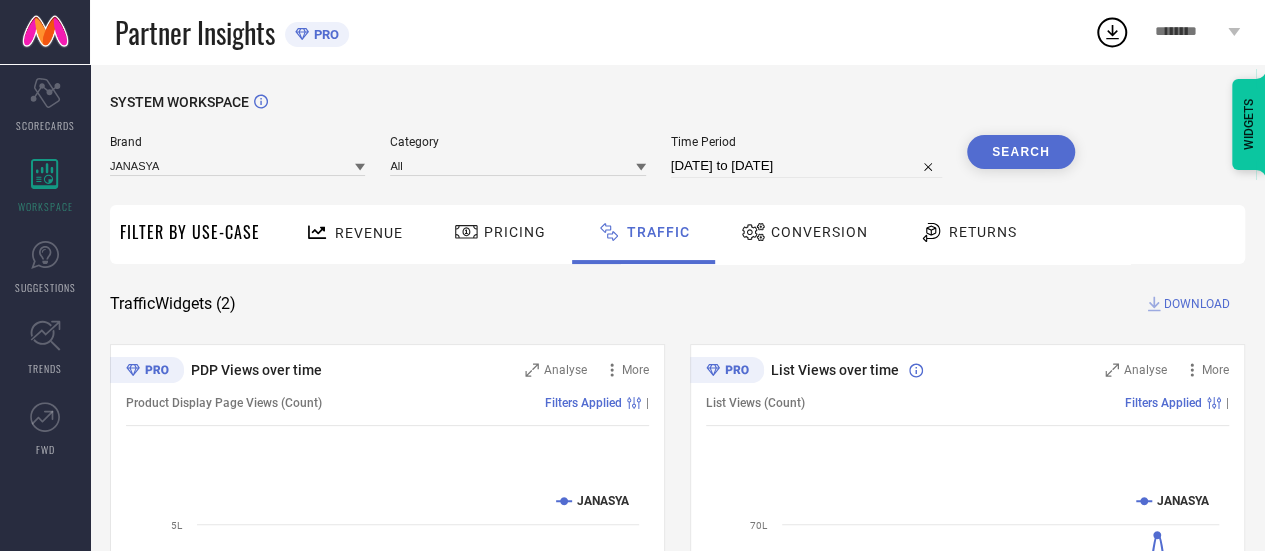 click on "SYSTEM WORKSPACE Brand JANASYA Category All Time Period [DATE] to [DATE] Search Filter By Use-Case Revenue Pricing Traffic Conversion Returns Traffic  Widgets ( 2 ) DOWNLOAD PDP Views over time Analyse More Product Display Page Views (Count) Filters Applied |  Created with Highcharts 9.3.3 Time Aggregate PDP Views JANASYA [DAY] [MONTH] [YEAR] [DAY] [MONTH] [YEAR] [DAY] [MONTH] [YEAR] [DAY] [MONTH] [YEAR] 2L 3L 4L 1L 5L List Views over time Analyse More List Views (Count) Filters Applied |  Created with Highcharts 9.3.3 Time Aggregate List Count JANASYA [DAY] [MONTH] [YEAR] [DAY] [MONTH] [YEAR] [DAY] [MONTH] [YEAR] [DAY] [MONTH] [YEAR] 20L 30L 40L 50L 60L 70L WIDGETS" at bounding box center (677, 469) 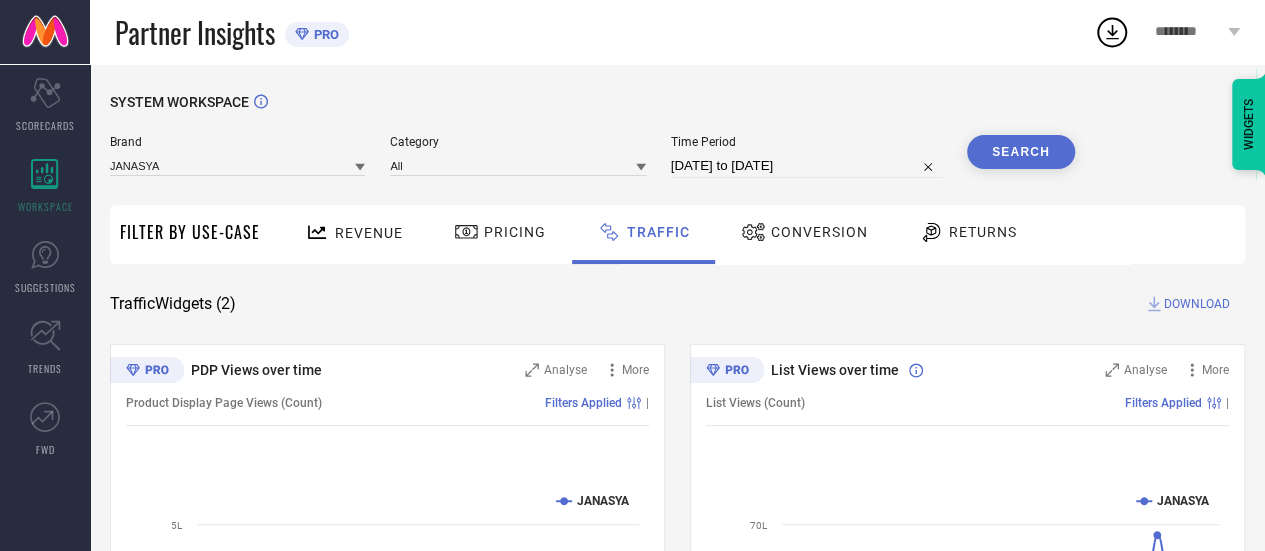 click on "DOWNLOAD" at bounding box center (1197, 304) 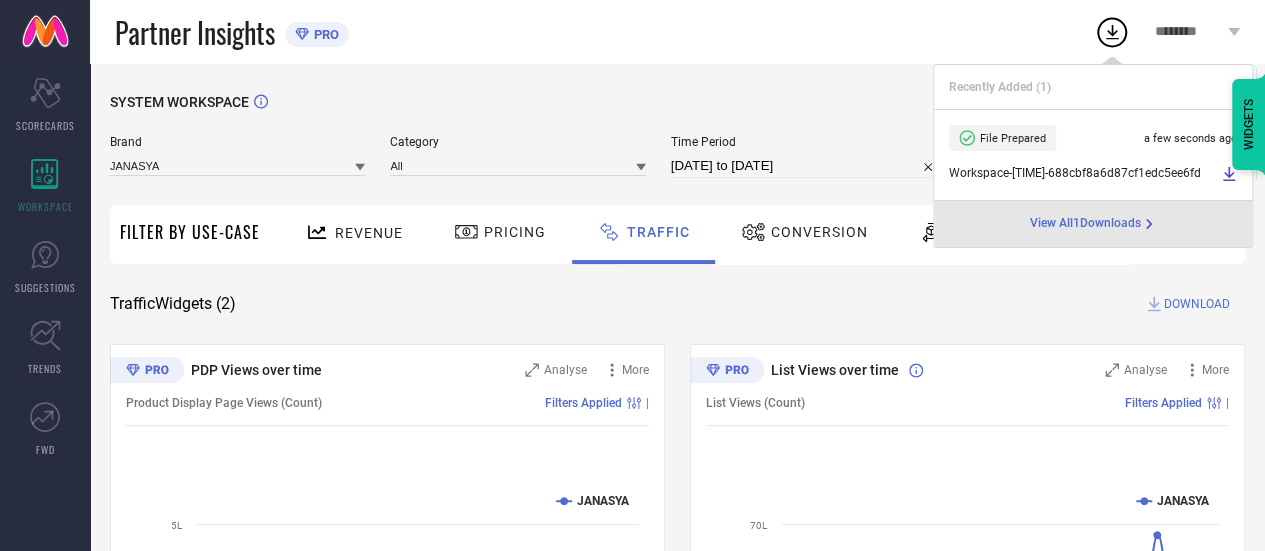 click on "SYSTEM WORKSPACE" at bounding box center (677, 114) 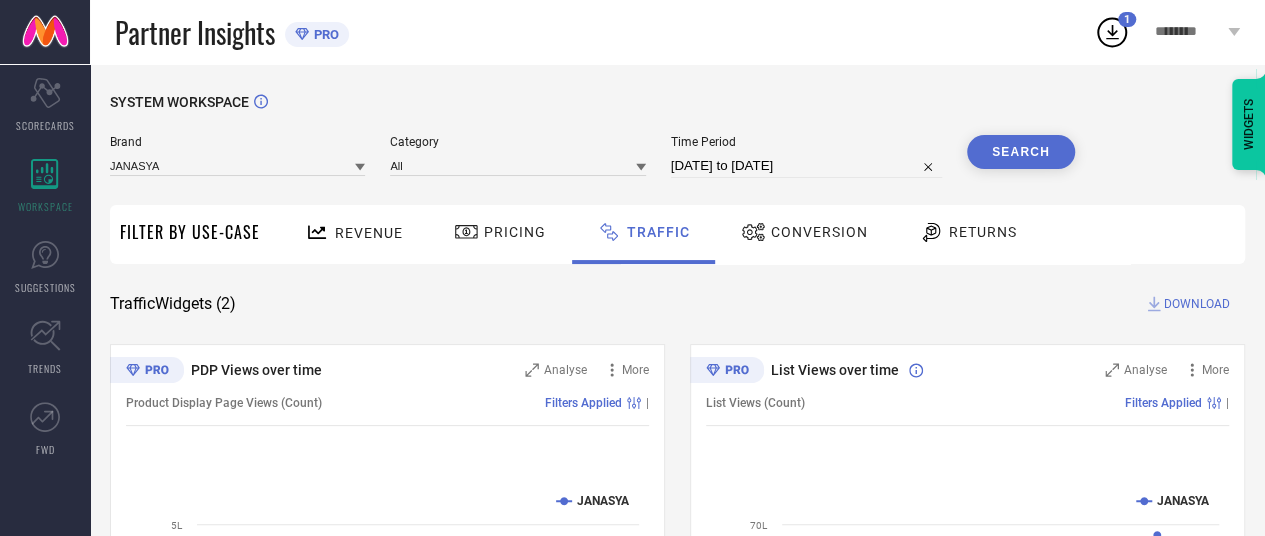 click on "[DATE] to [DATE]" at bounding box center [806, 166] 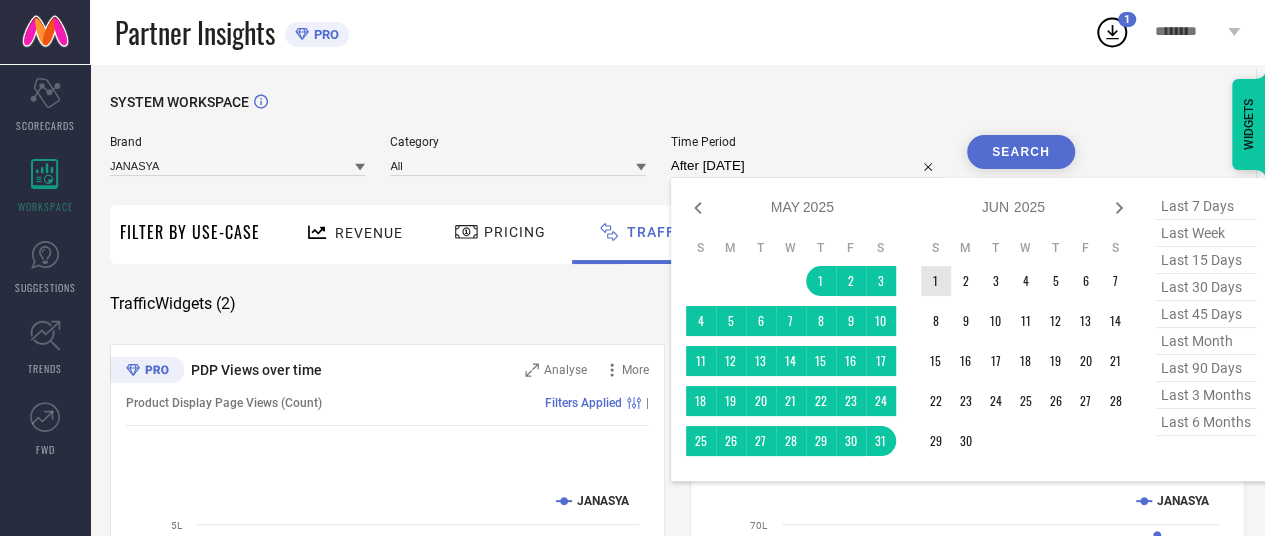 click on "1" at bounding box center [936, 281] 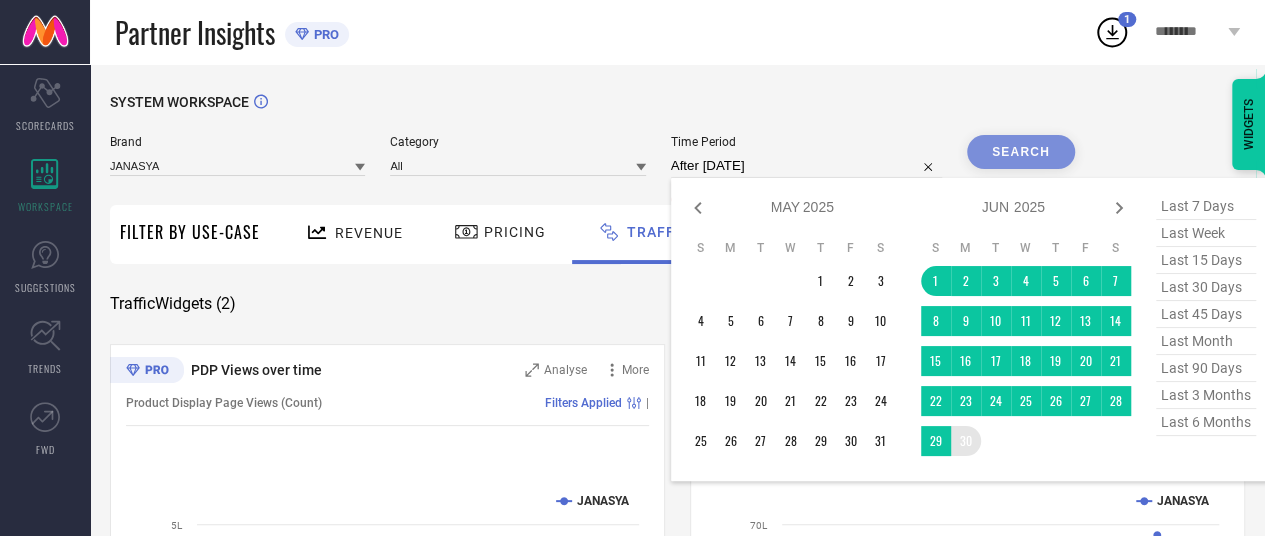 type on "[DATE] to [DATE]" 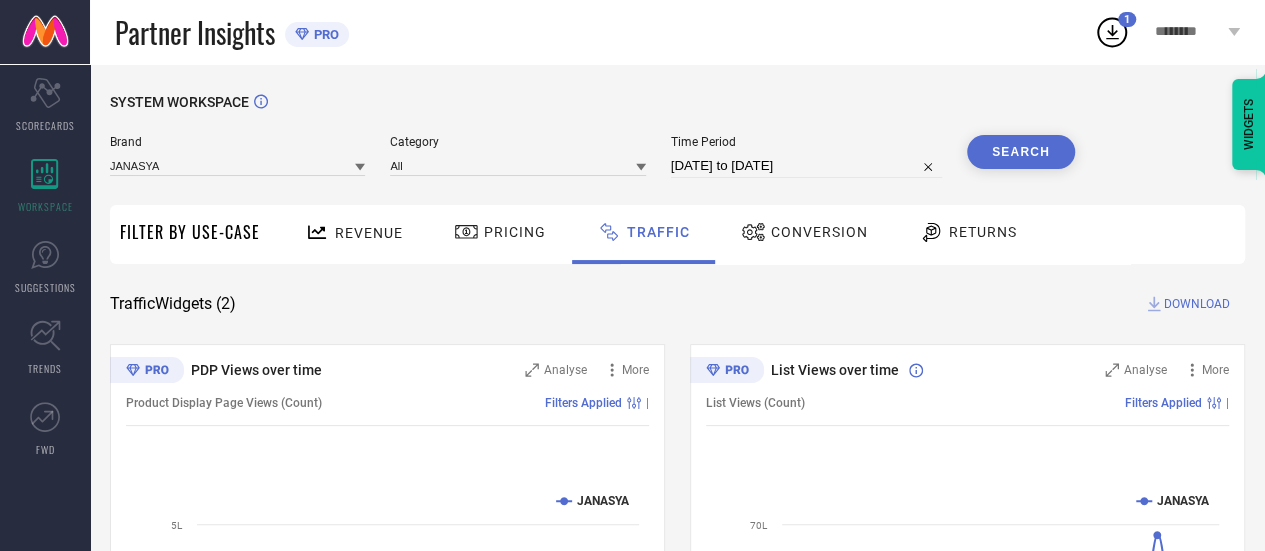 click on "Search" at bounding box center (1021, 152) 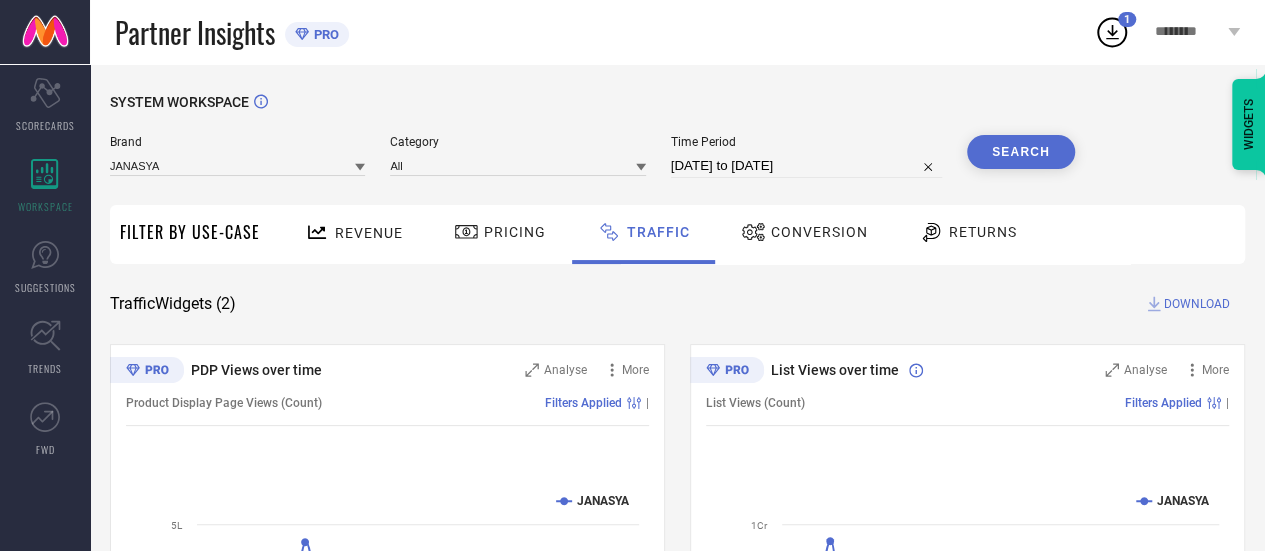 click on "DOWNLOAD" at bounding box center (1197, 304) 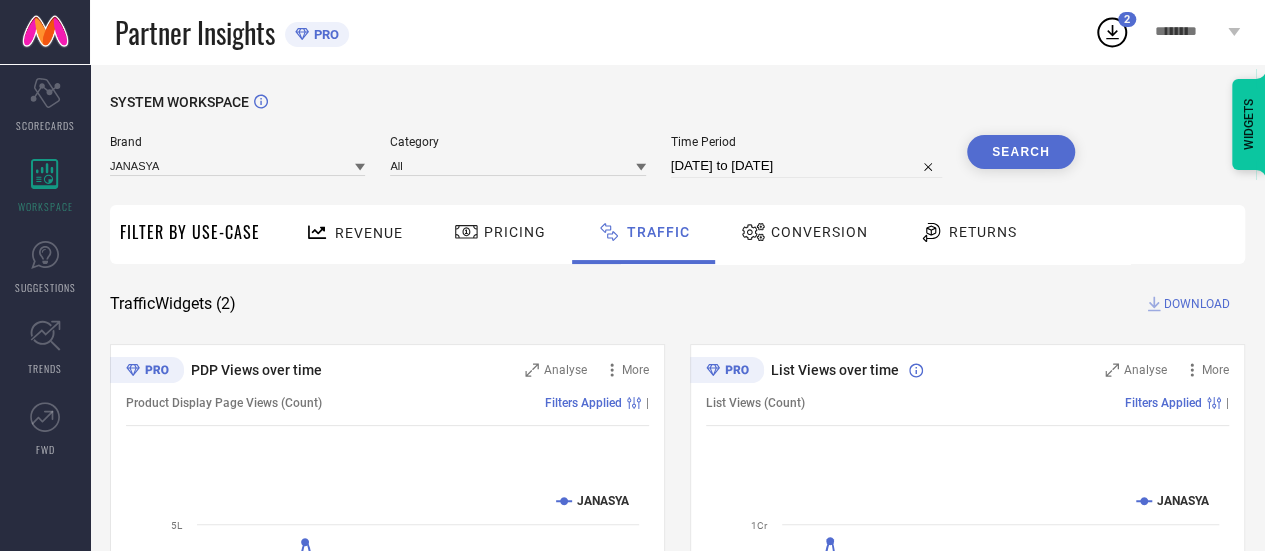 click on "SYSTEM WORKSPACE" at bounding box center (677, 114) 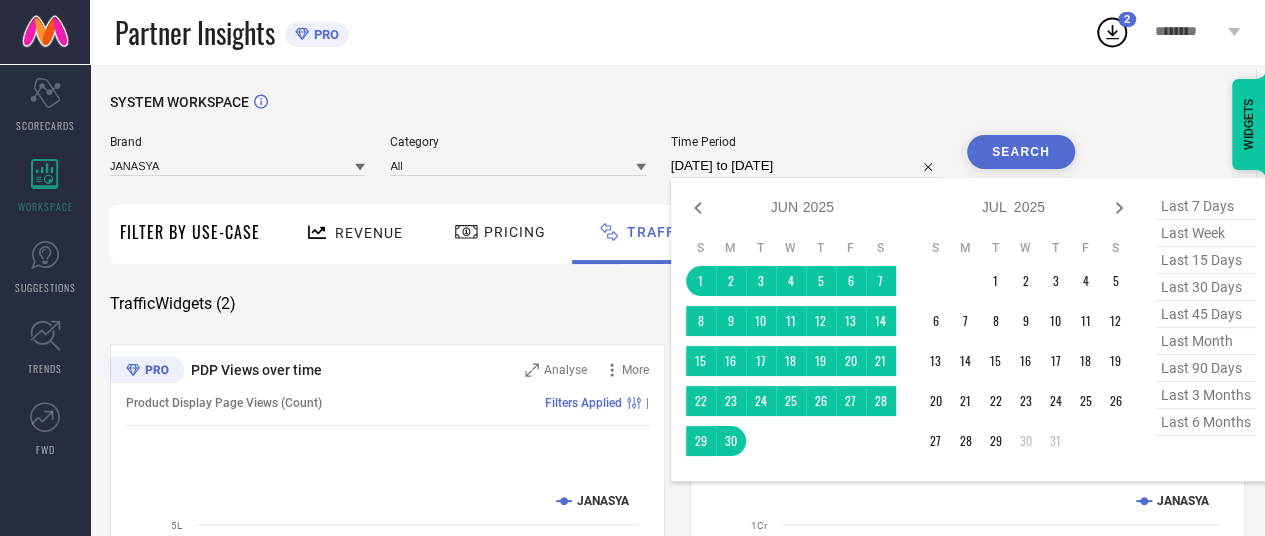 click on "[DATE] to [DATE]" at bounding box center [806, 166] 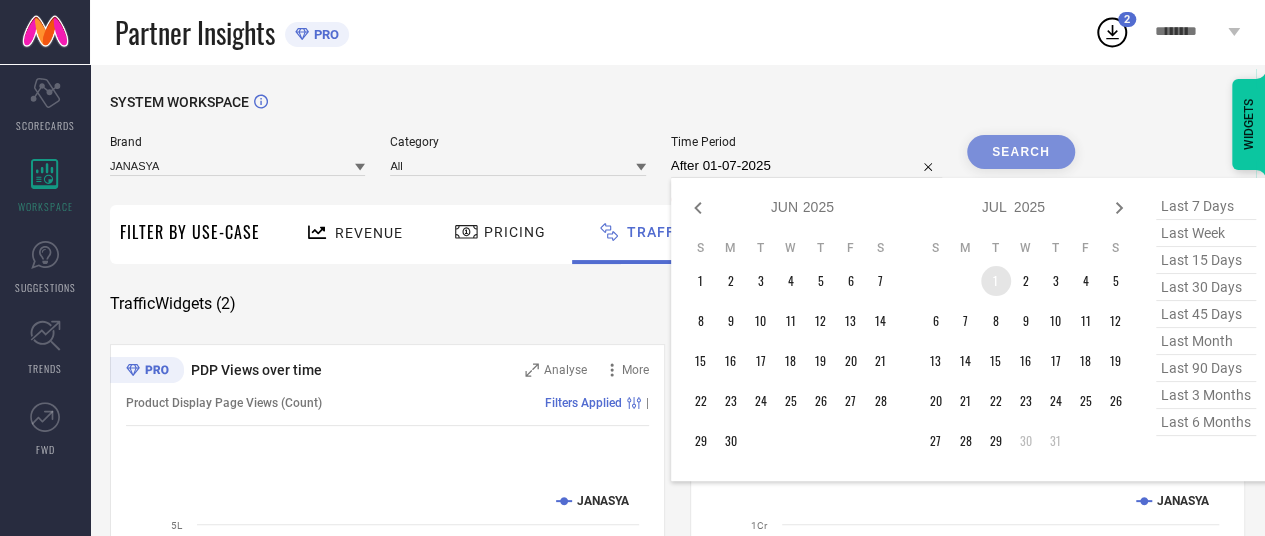 click on "1" at bounding box center (996, 281) 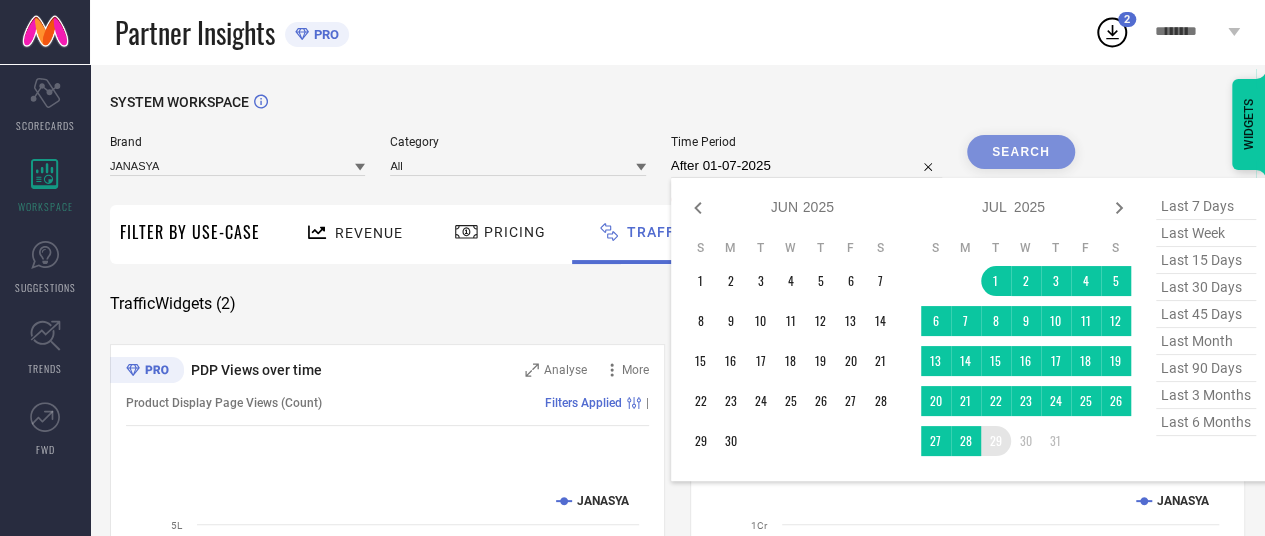 type on "[DATE] to [DATE]" 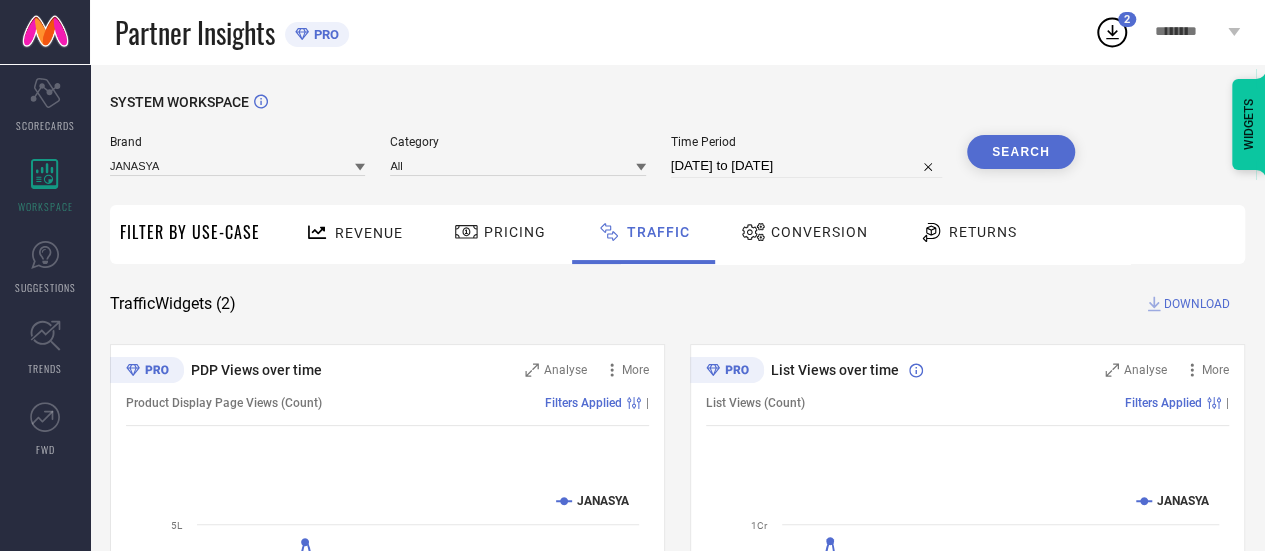 click on "Search" at bounding box center (1021, 152) 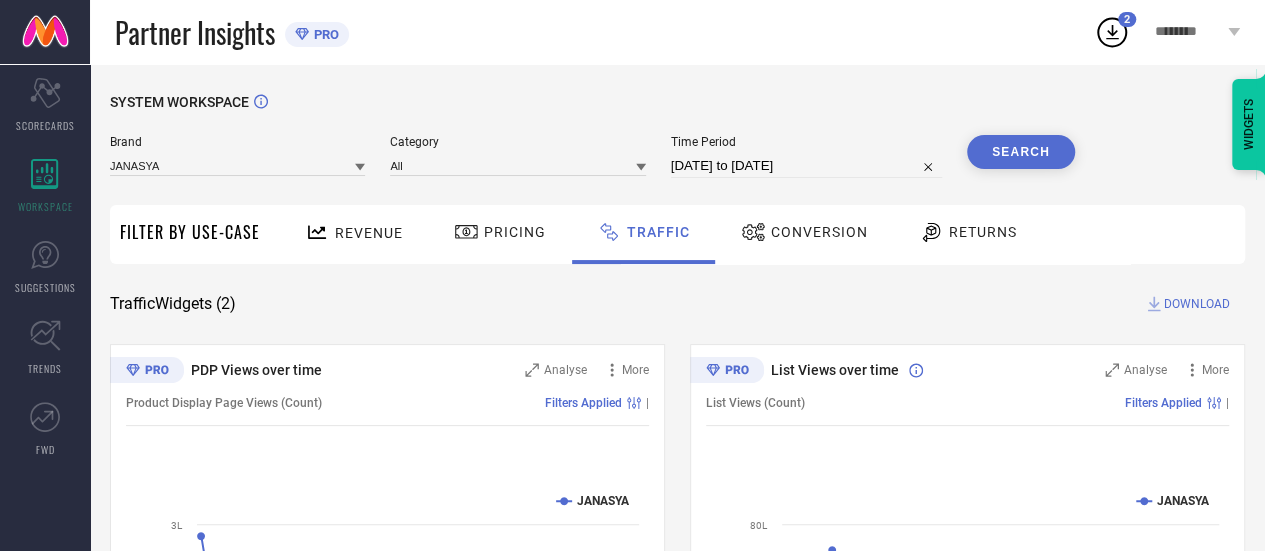 click on "[DATE] to [DATE]" at bounding box center (806, 166) 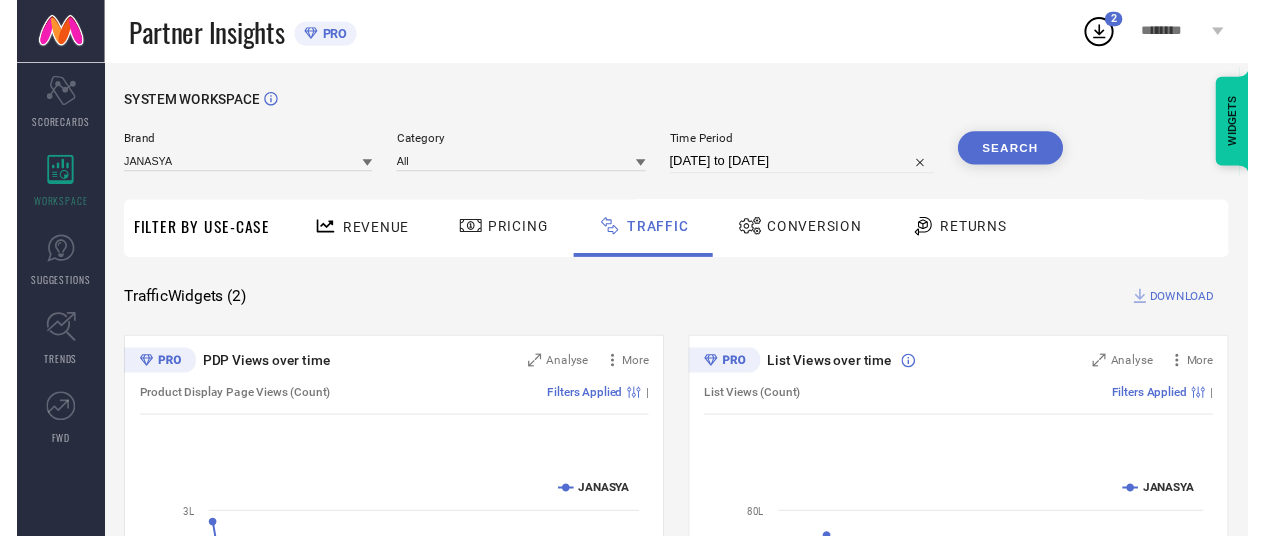 select on "6" 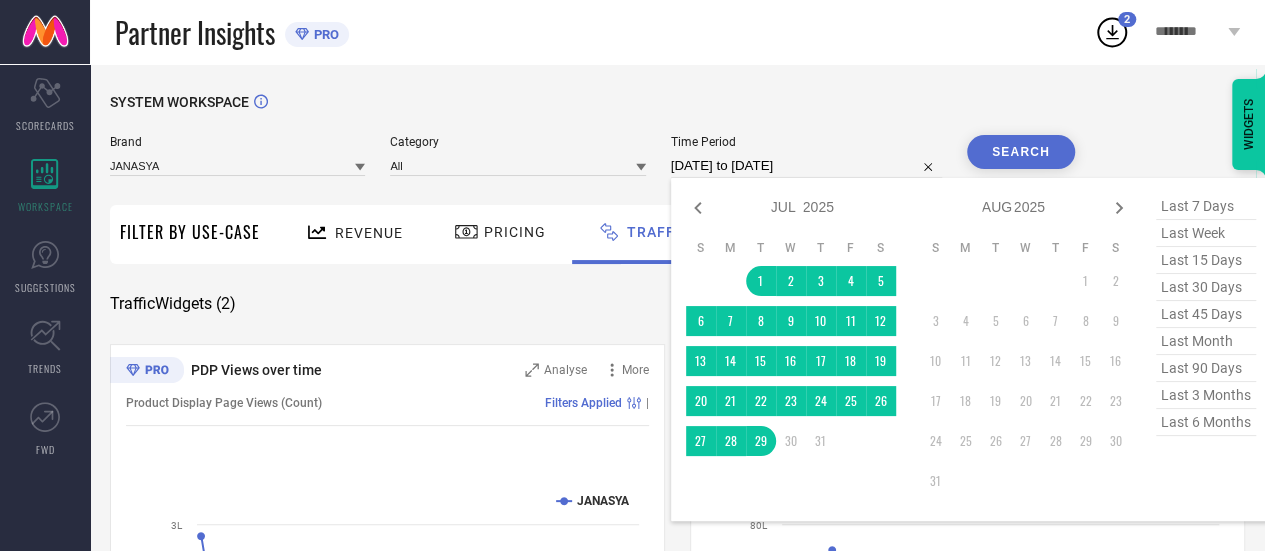 click on "Search" at bounding box center (1021, 152) 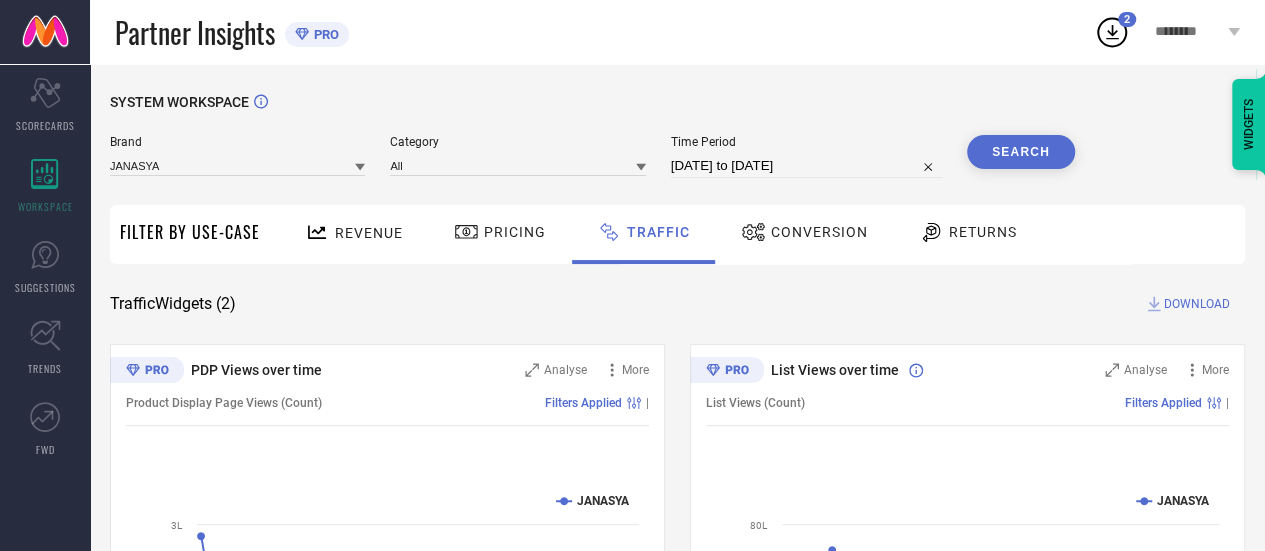 click on "DOWNLOAD" at bounding box center [1197, 304] 